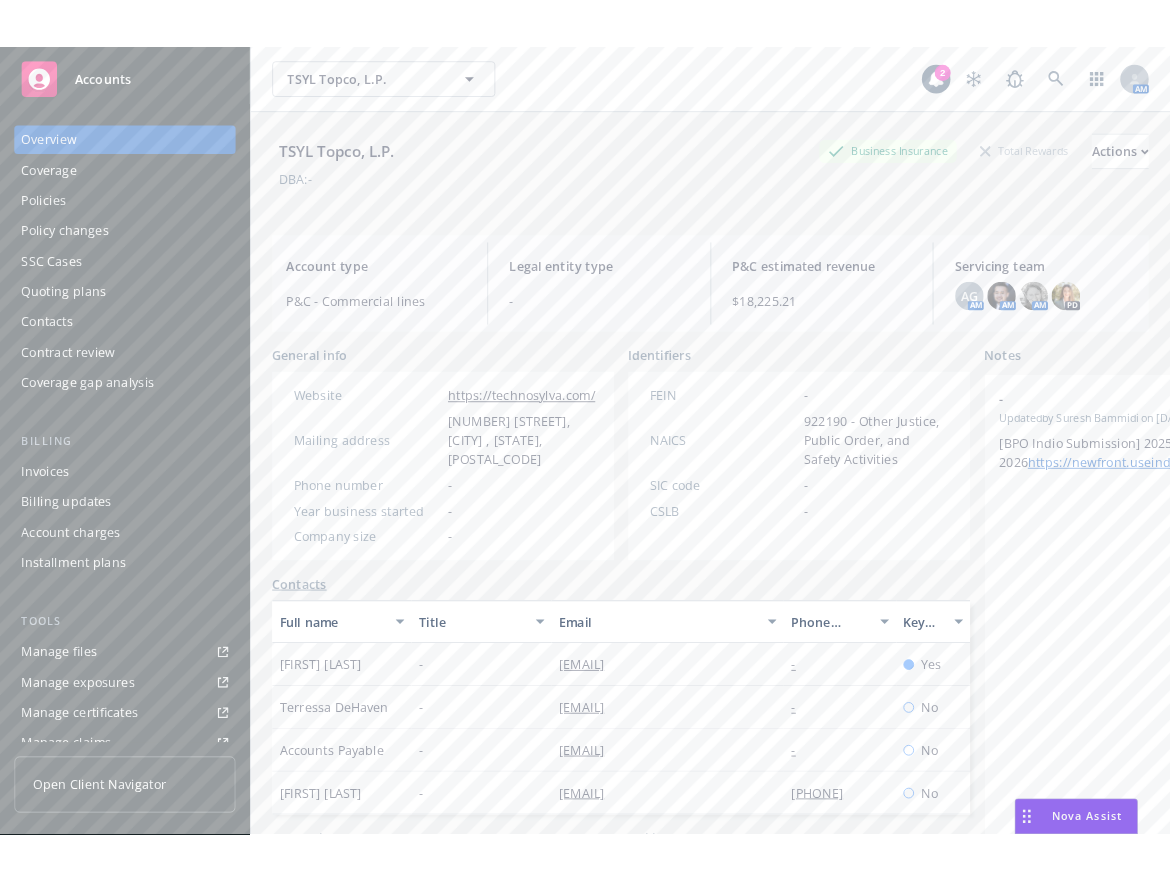 scroll, scrollTop: 0, scrollLeft: 0, axis: both 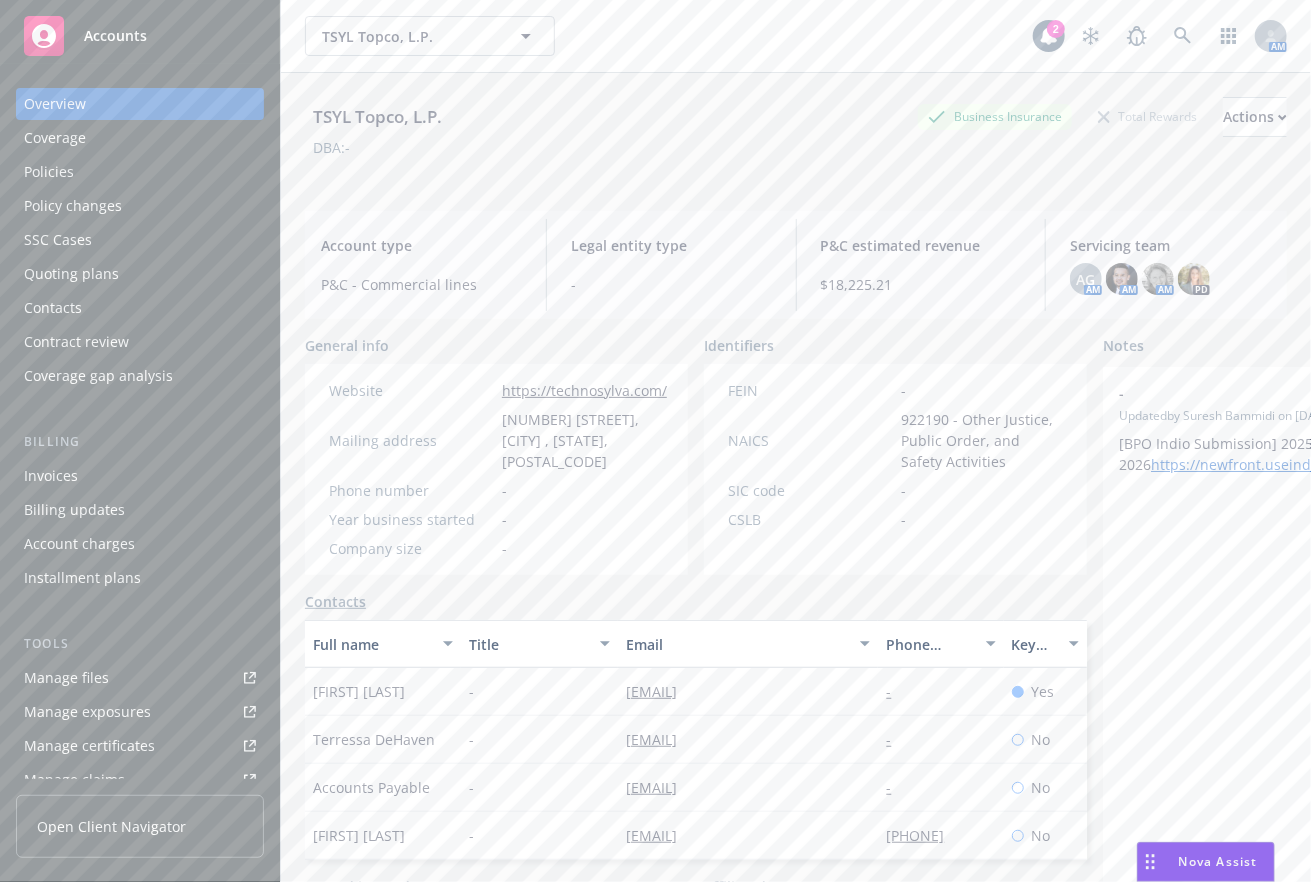 drag, startPoint x: 789, startPoint y: 53, endPoint x: 846, endPoint y: 0, distance: 77.83315 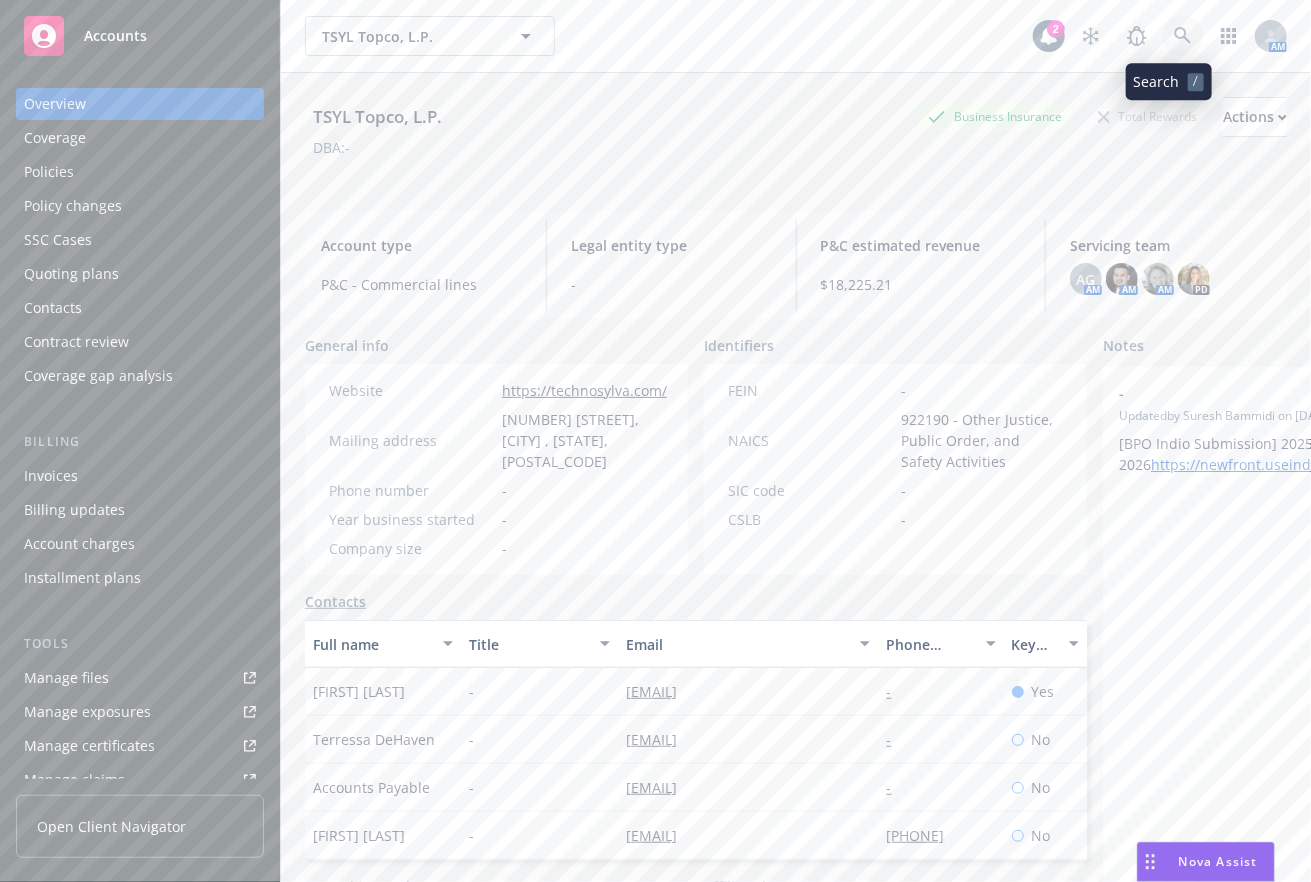 click at bounding box center [1183, 36] 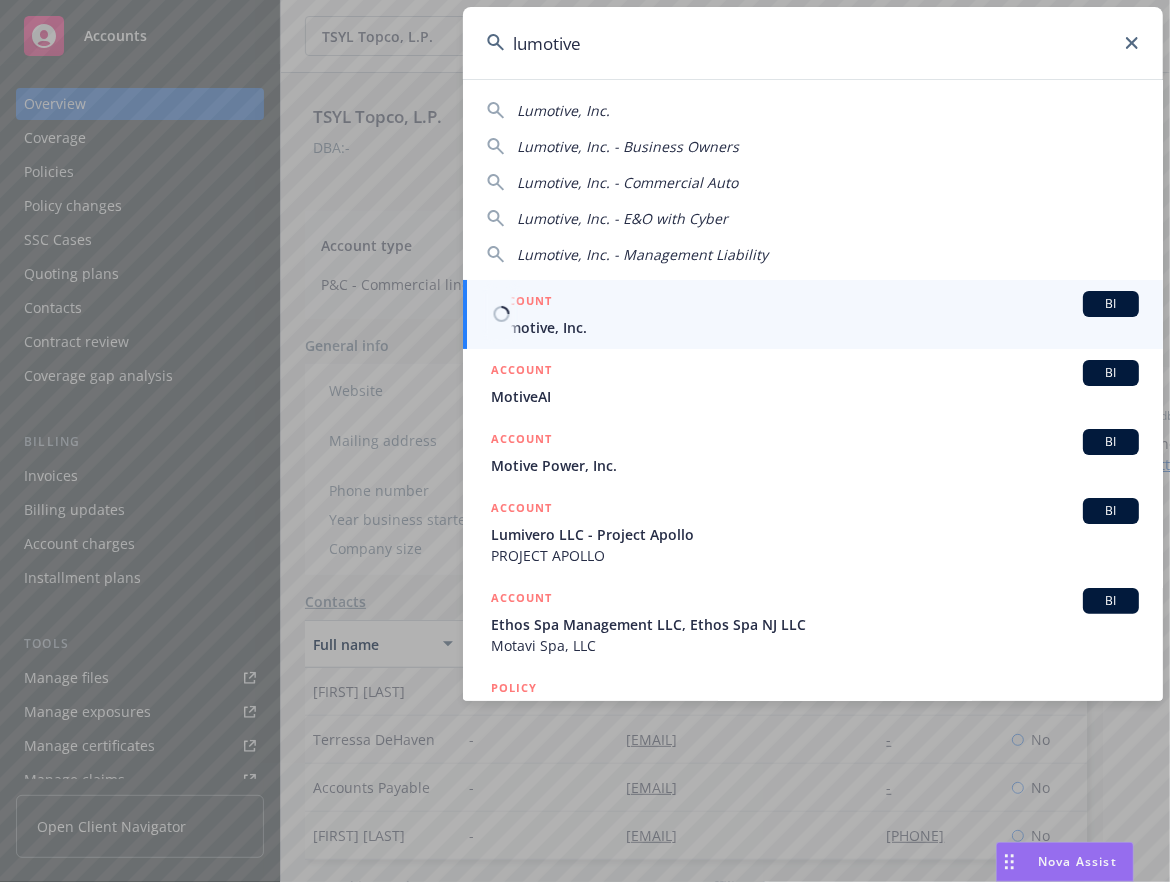 type on "lumotive" 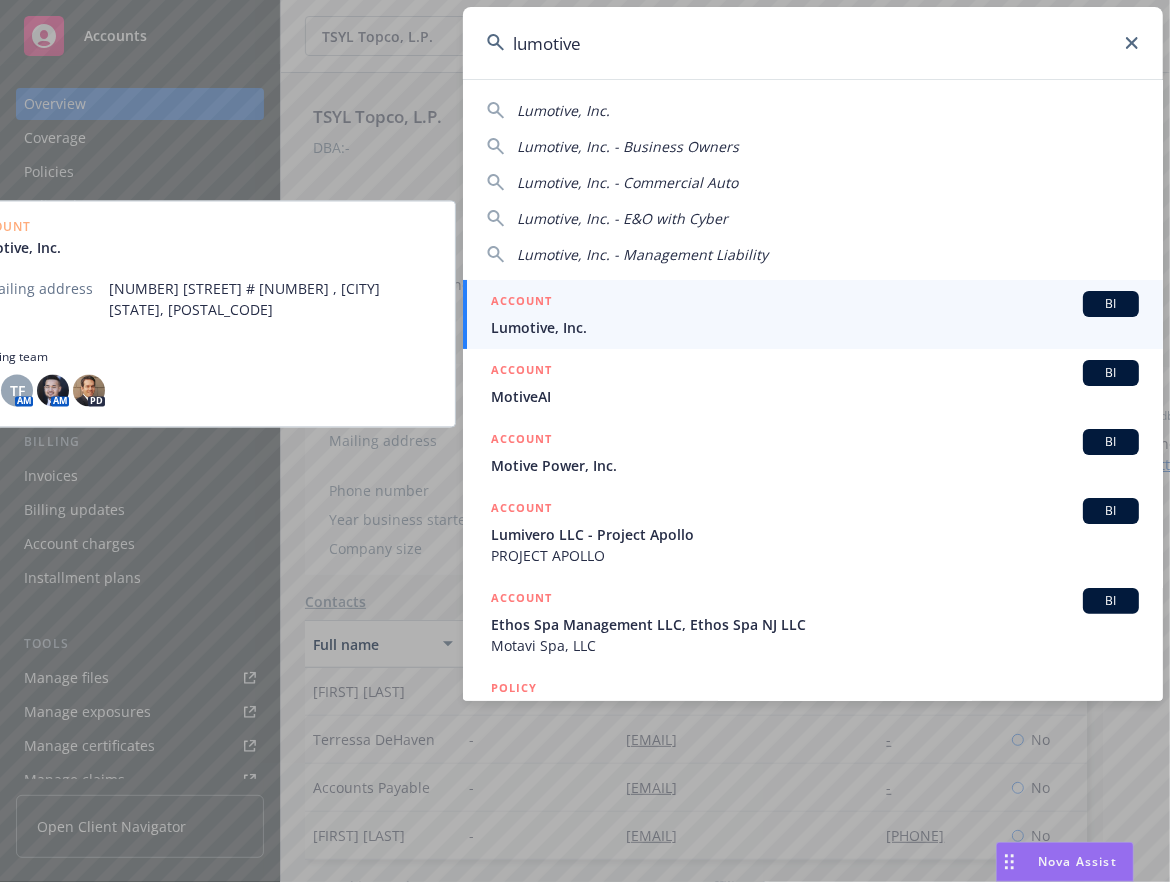 click on "ACCOUNT BI" at bounding box center (815, 304) 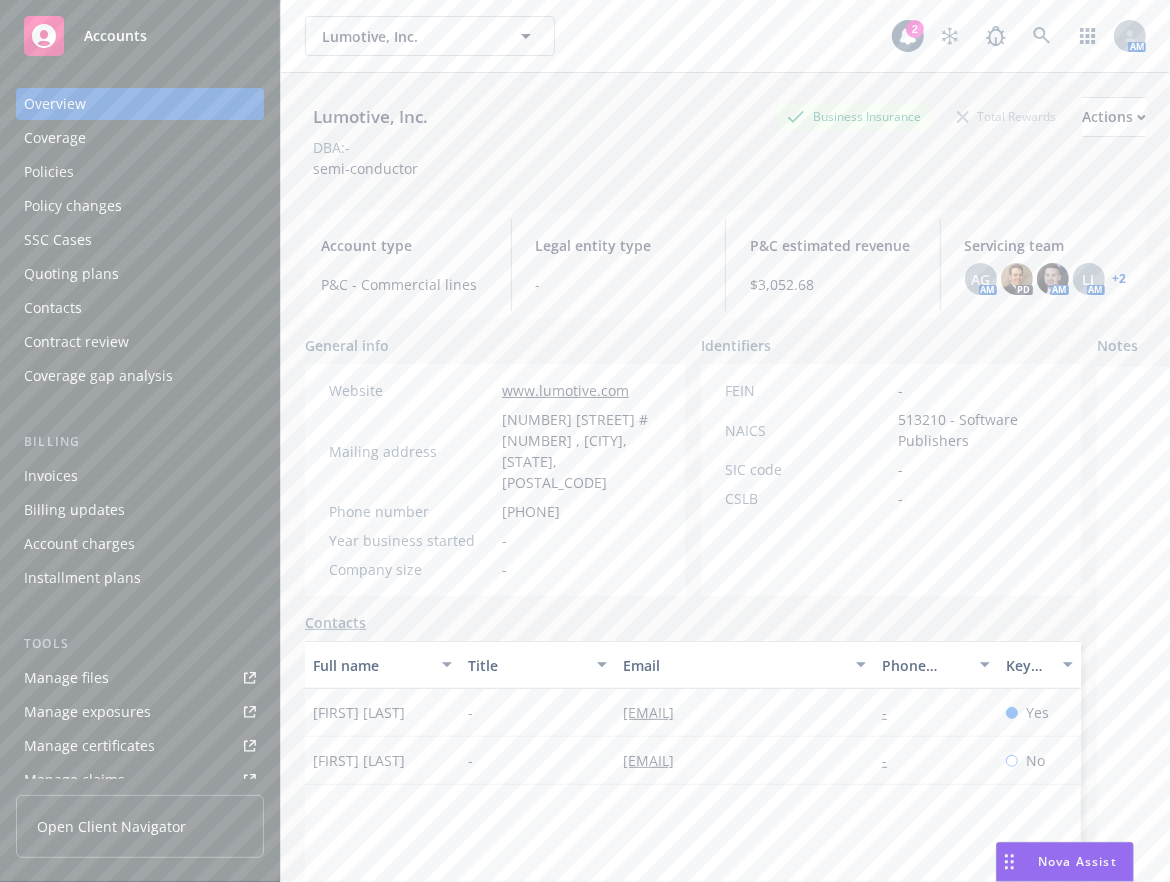 click on "Manage files" at bounding box center [140, 678] 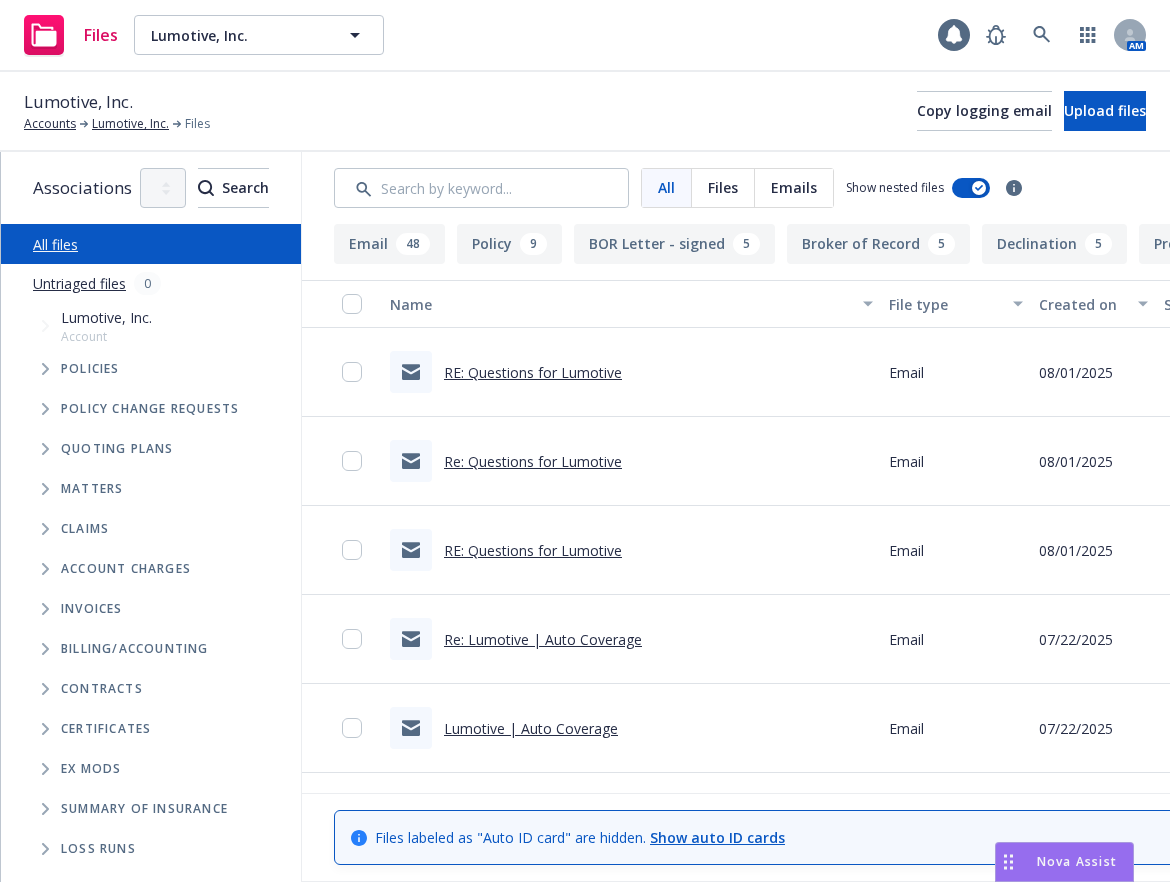 scroll, scrollTop: 0, scrollLeft: 0, axis: both 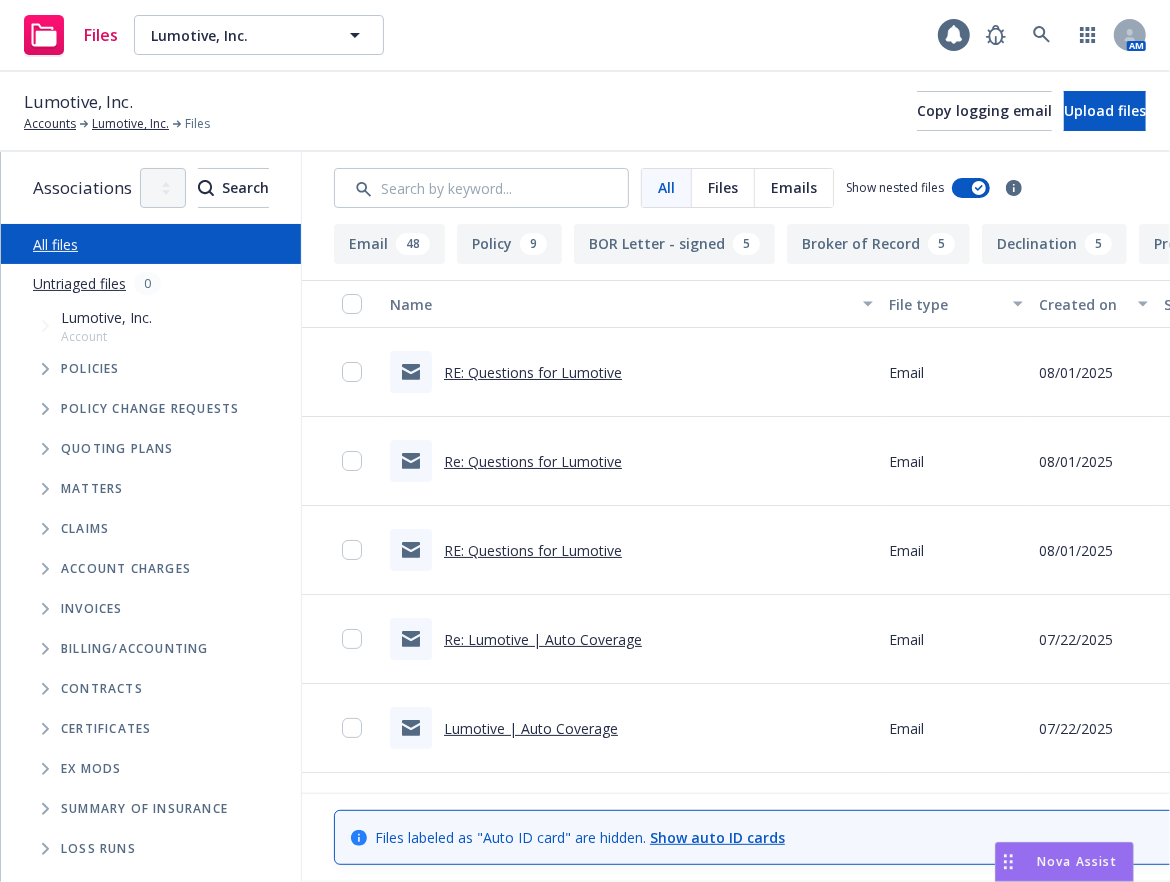 click at bounding box center (45, 449) 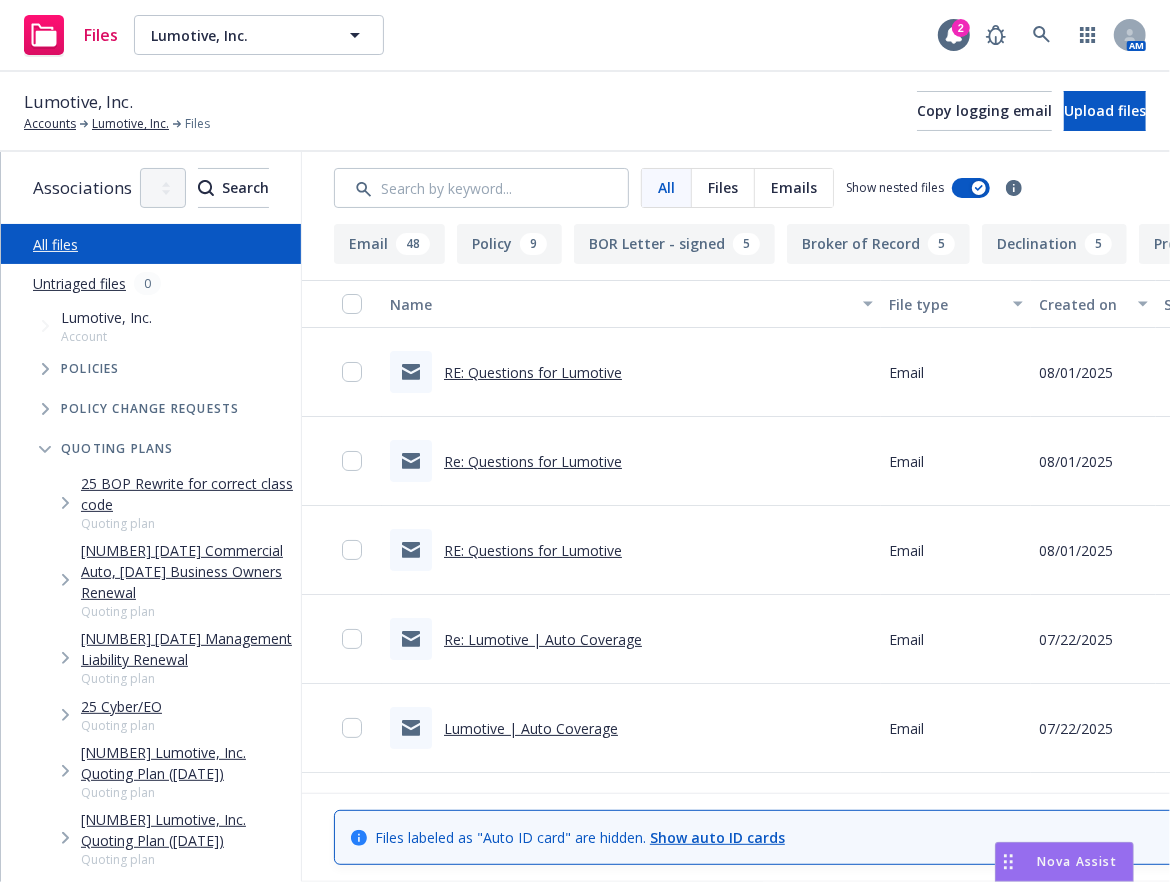 click at bounding box center [65, 503] 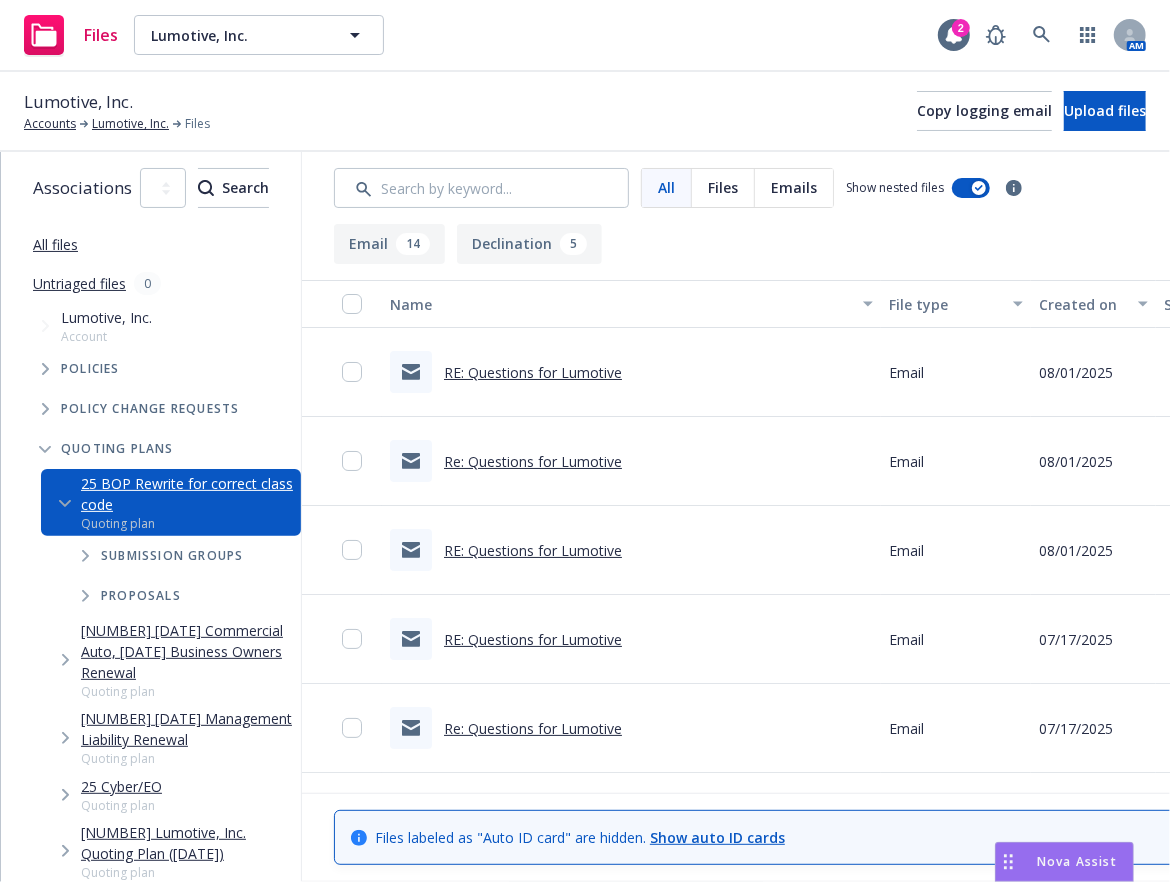 click 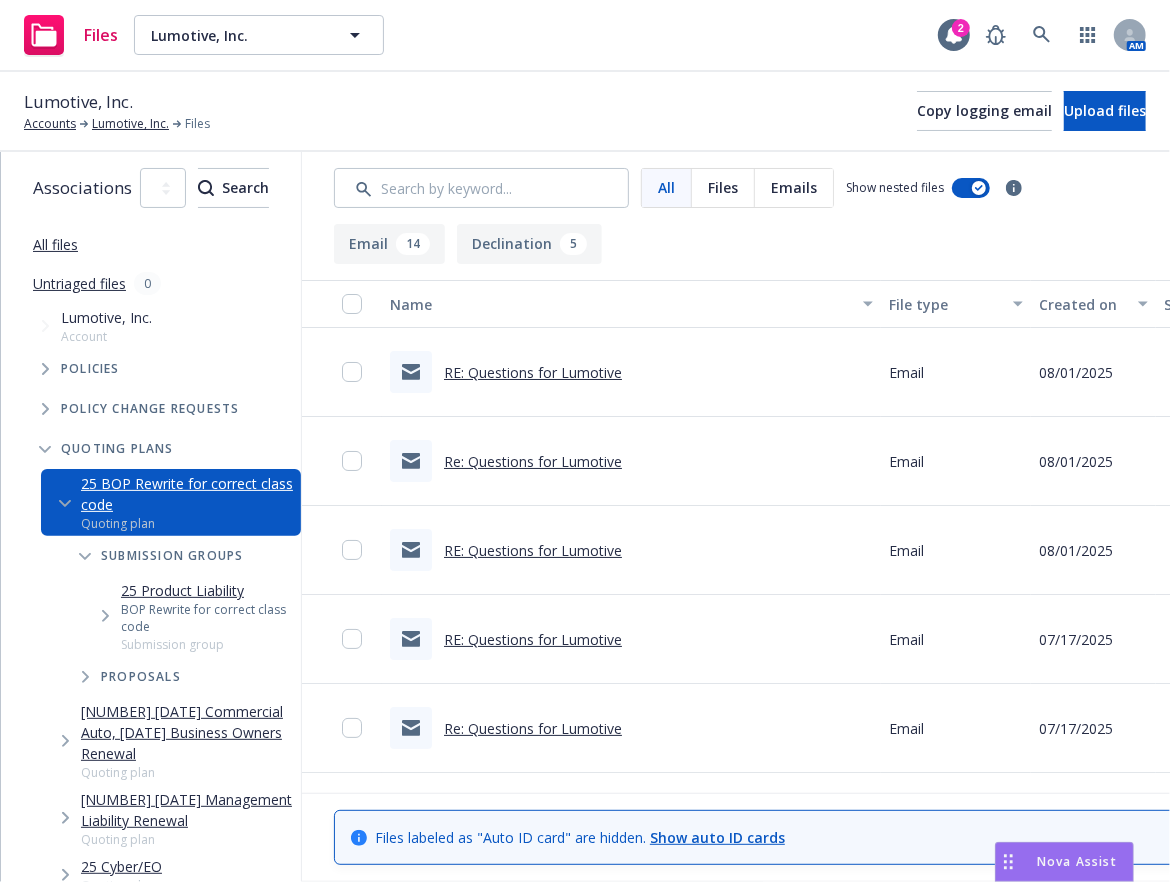 click at bounding box center [105, 616] 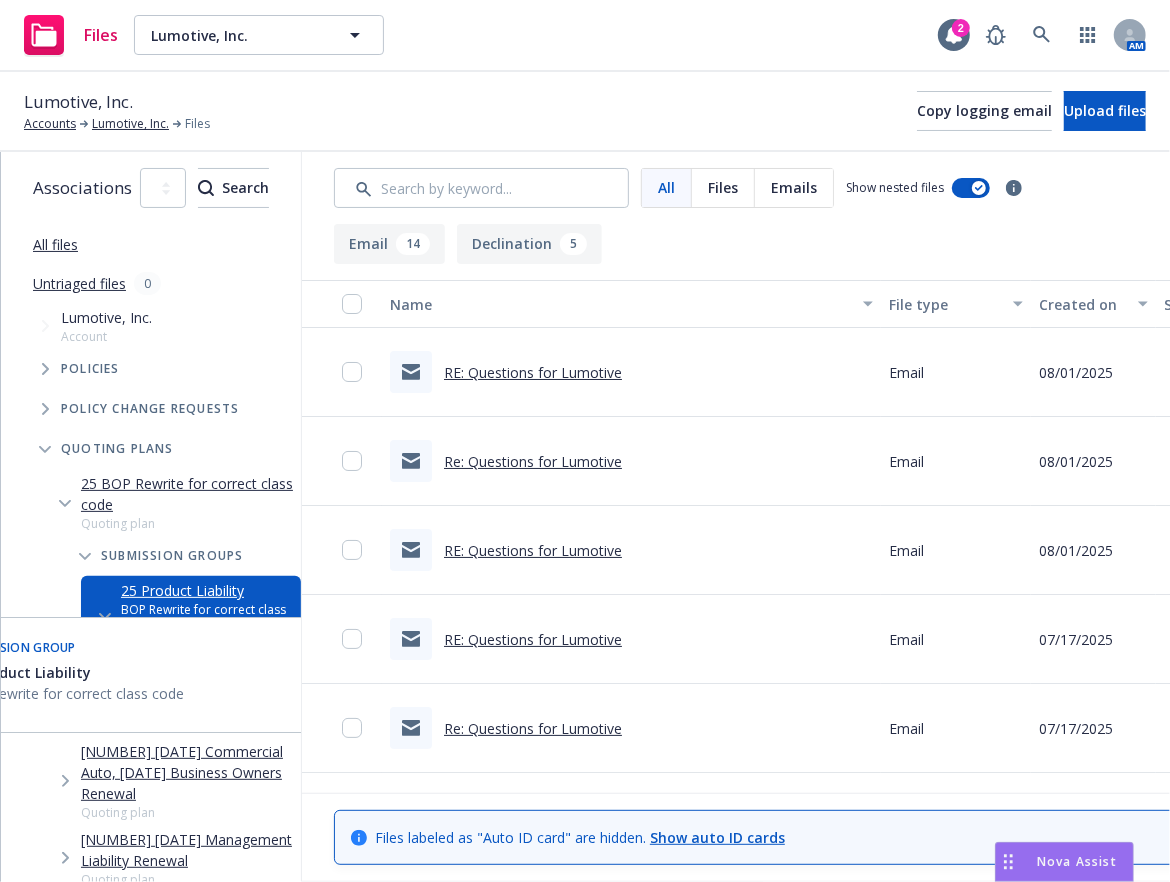 click on "Submission group" at bounding box center [16, 647] 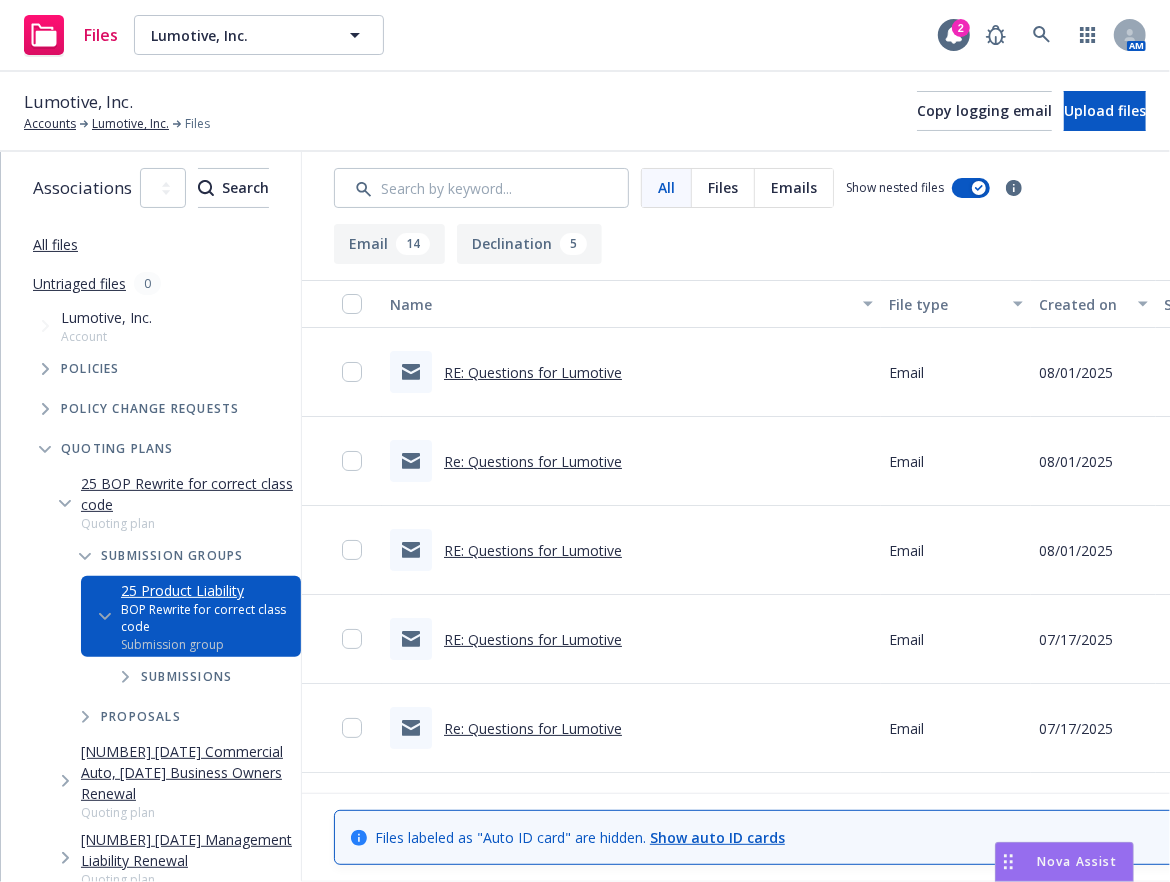click on "Submission group" at bounding box center [16, 649] 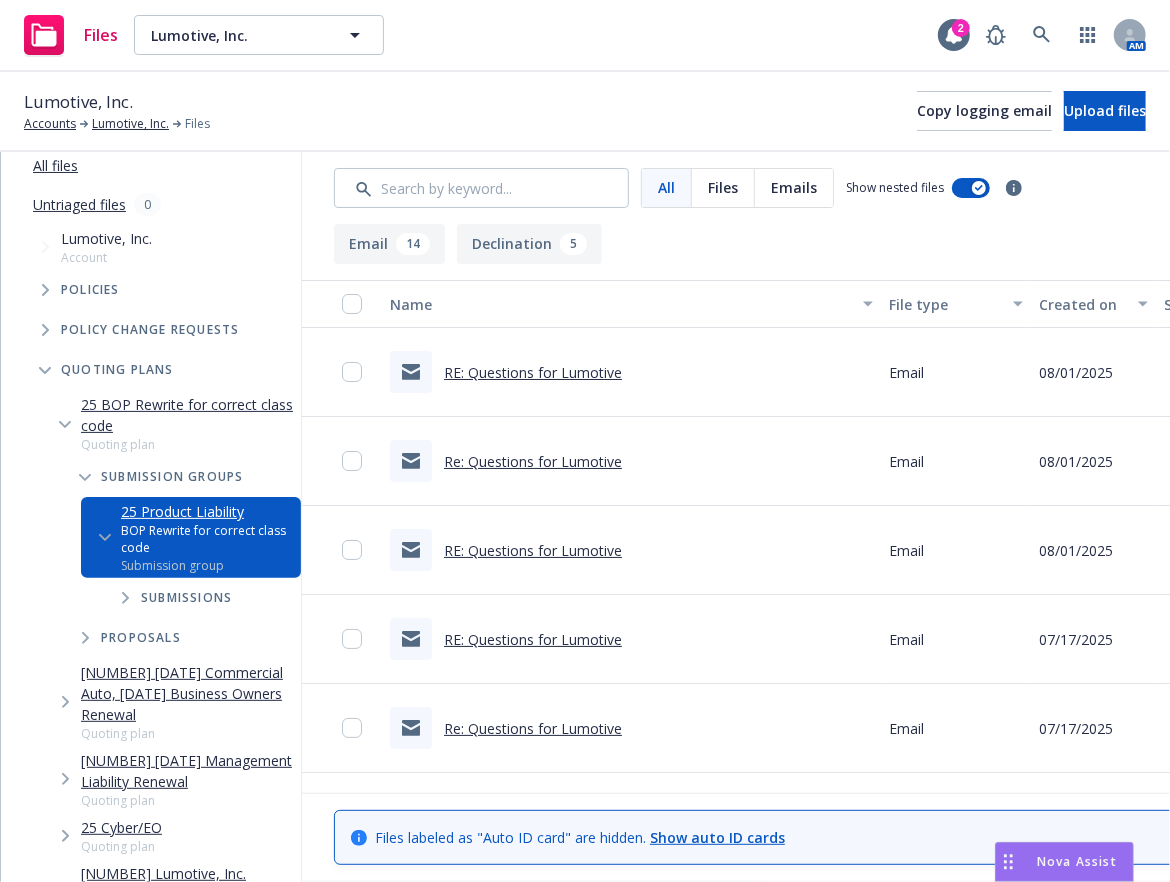 scroll, scrollTop: 80, scrollLeft: 0, axis: vertical 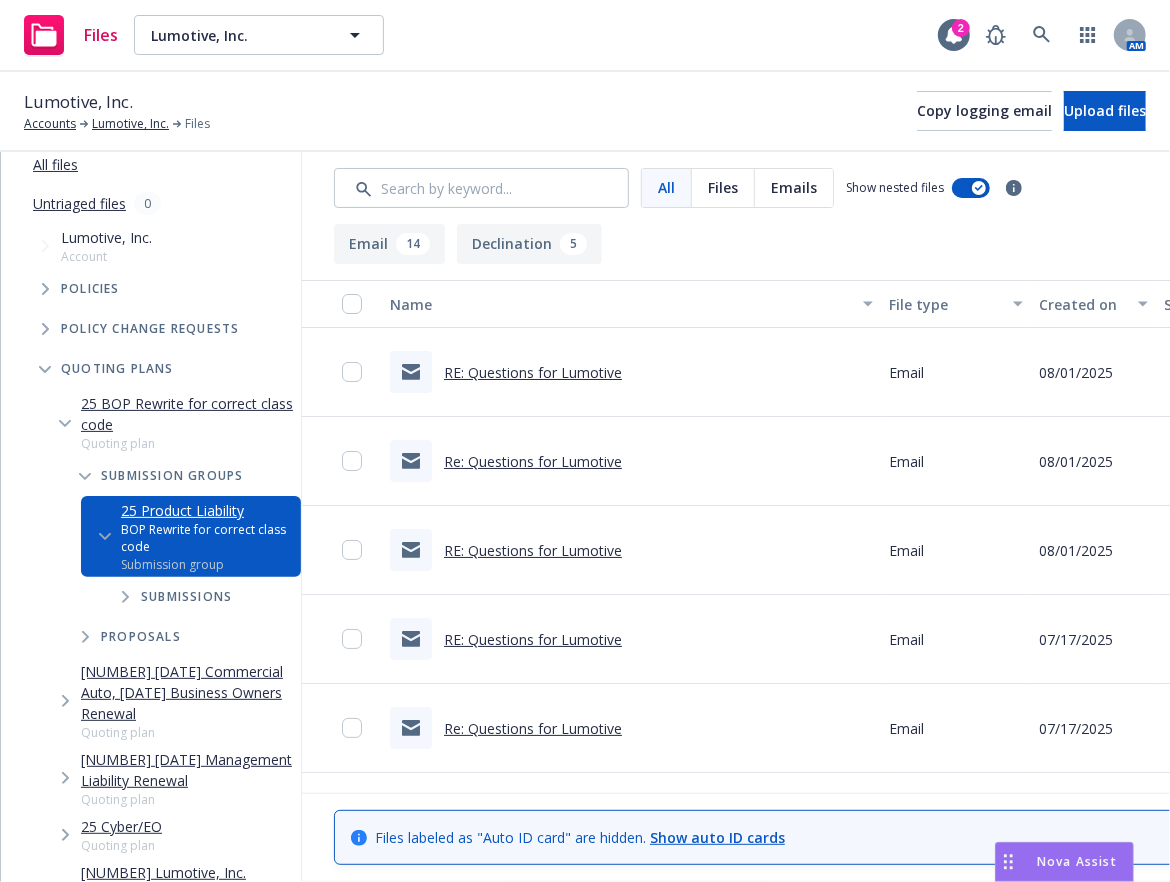 click at bounding box center (125, 597) 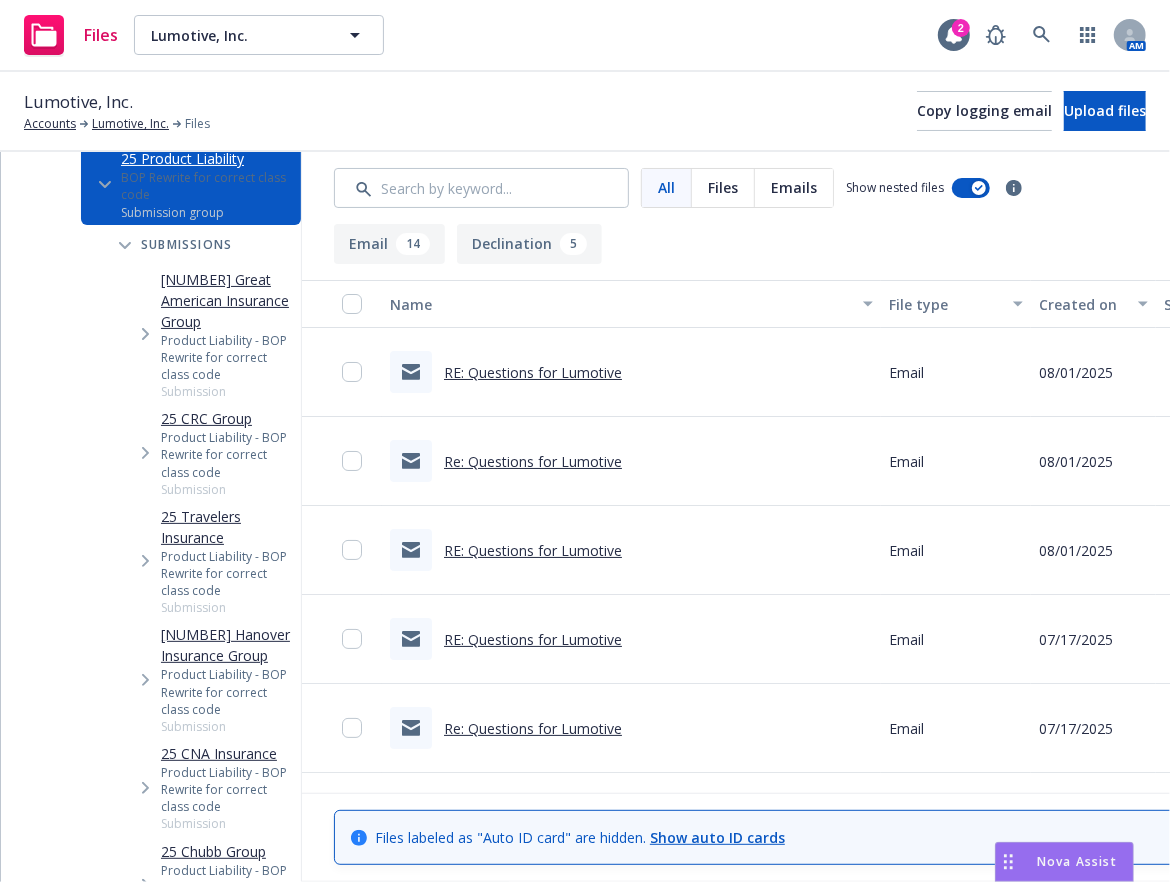 scroll, scrollTop: 430, scrollLeft: 0, axis: vertical 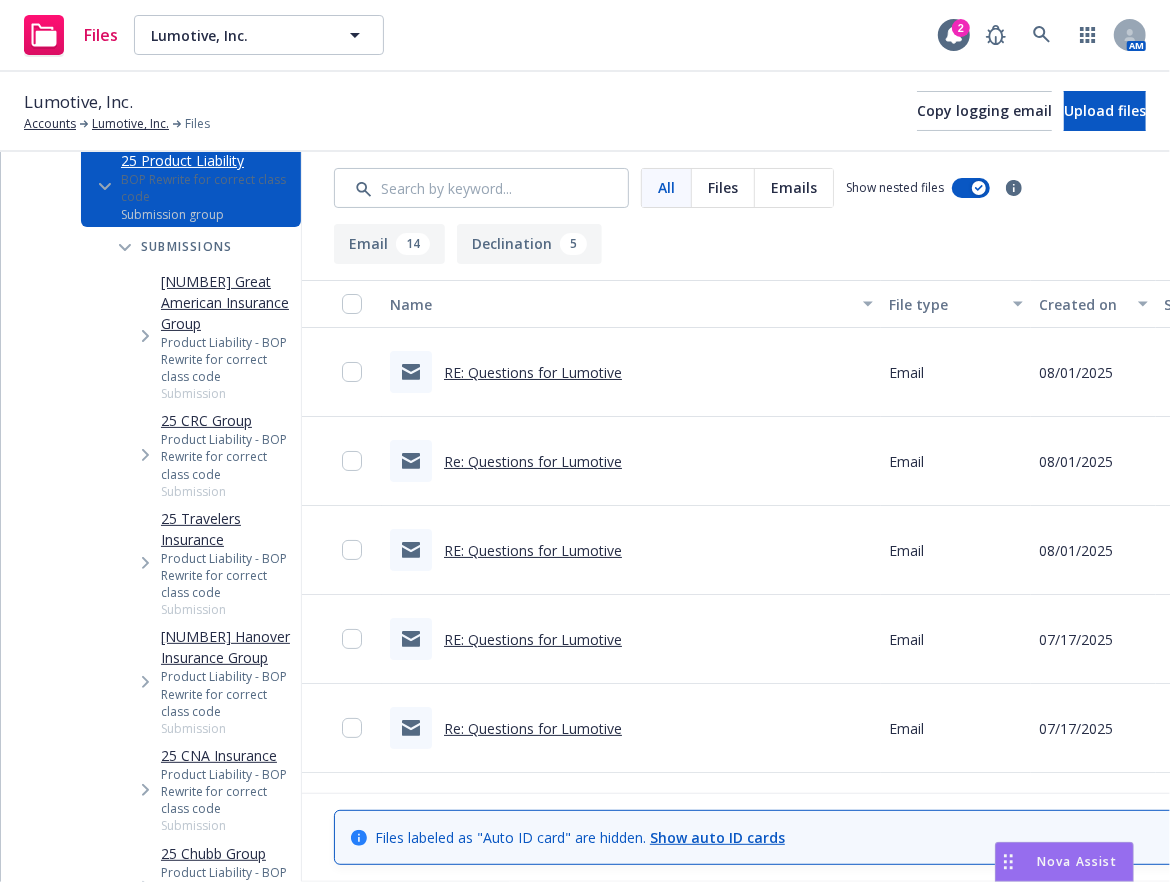 click on "Product Liability - BOP Rewrite for correct class code" at bounding box center [227, 889] 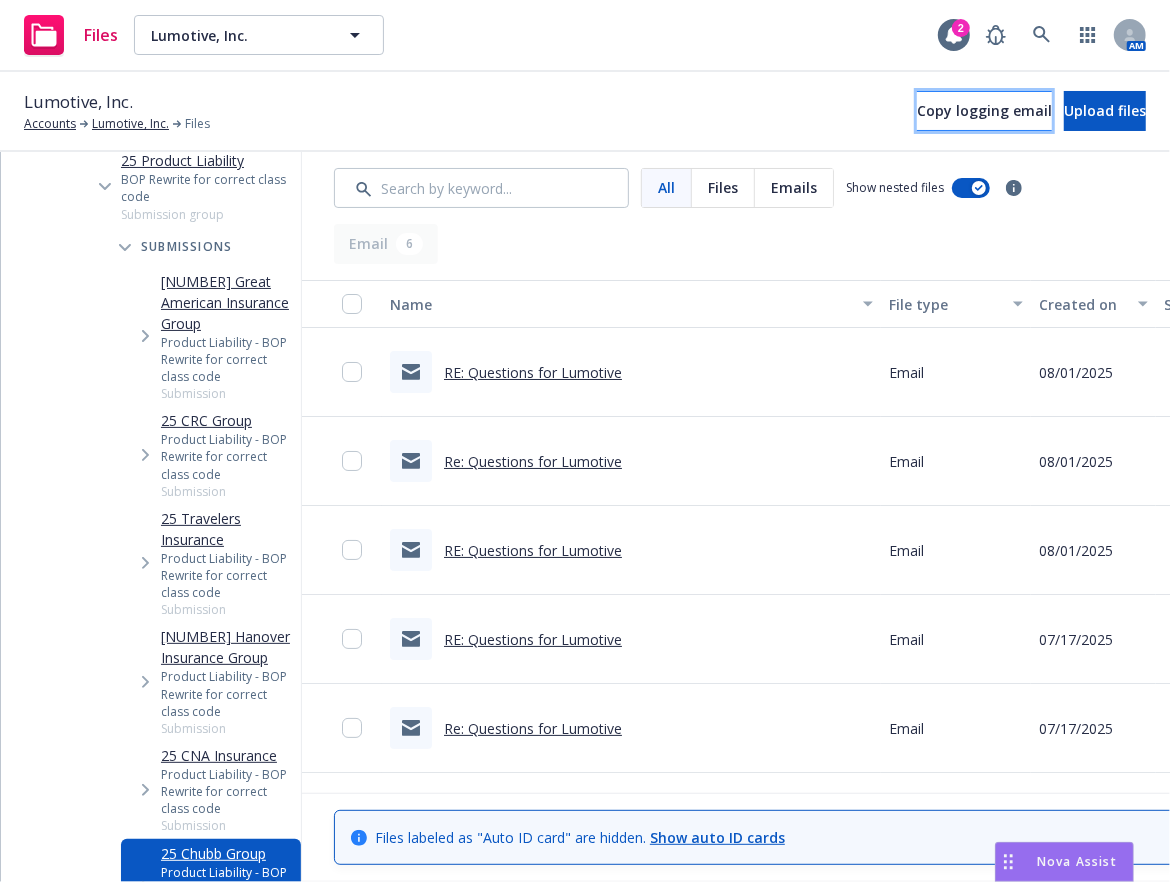 click on "Copy logging email" at bounding box center [984, 110] 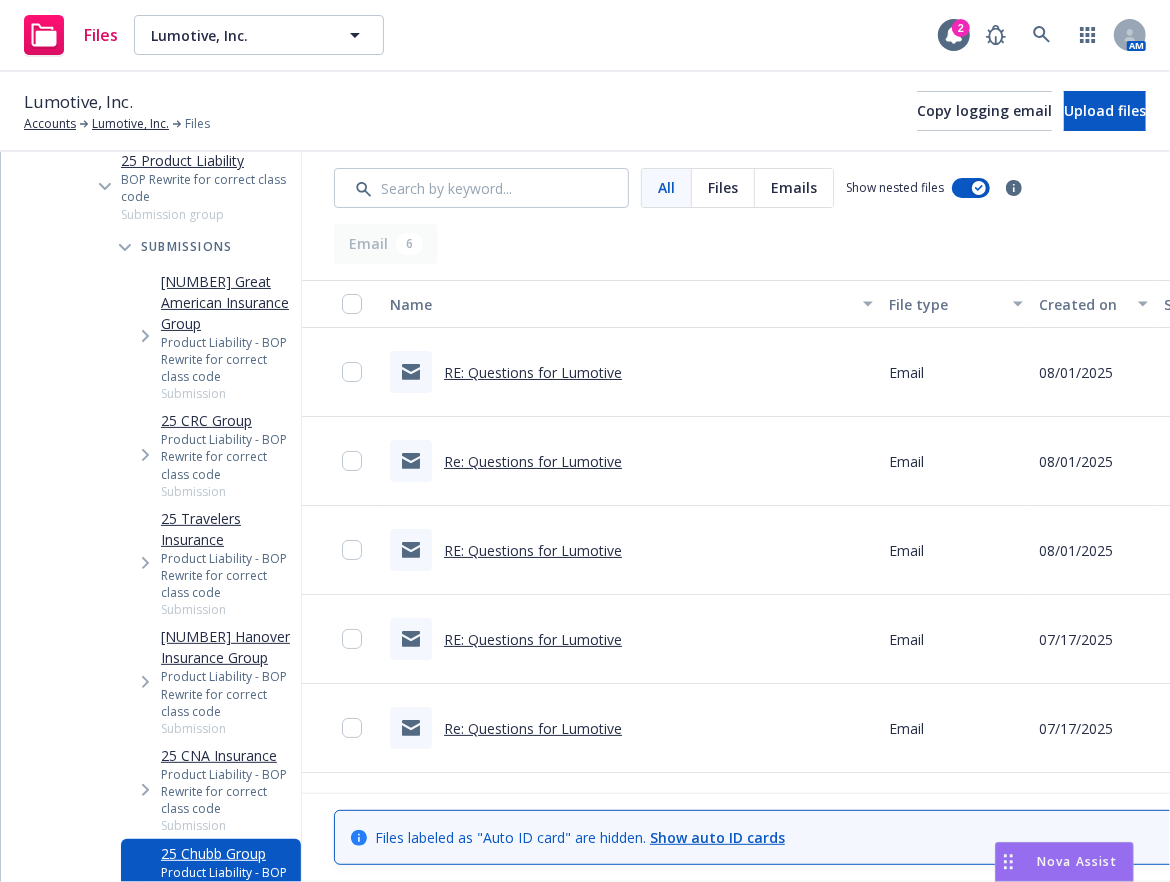 click on "Lumotive, Inc. Accounts Lumotive, Inc. Files Copy logging email Upload files" at bounding box center [585, 111] 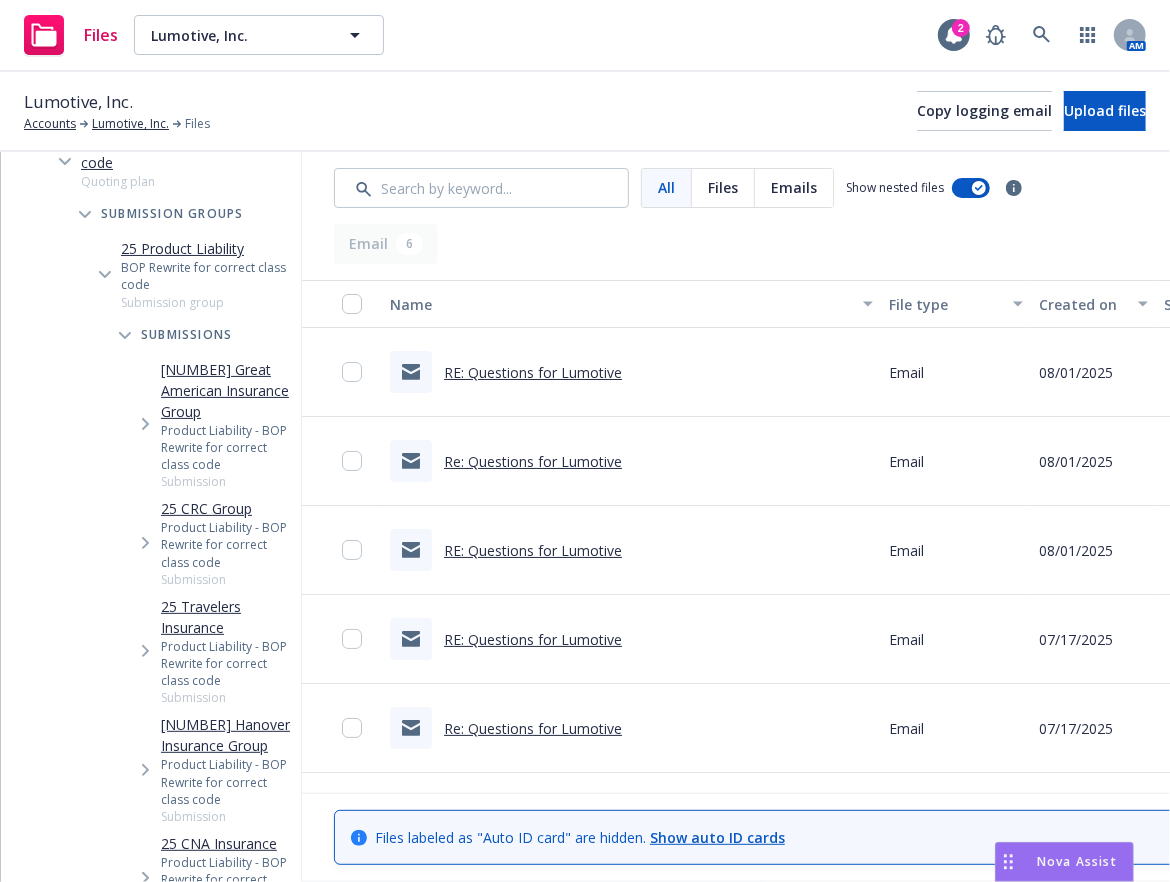 scroll, scrollTop: 346, scrollLeft: 0, axis: vertical 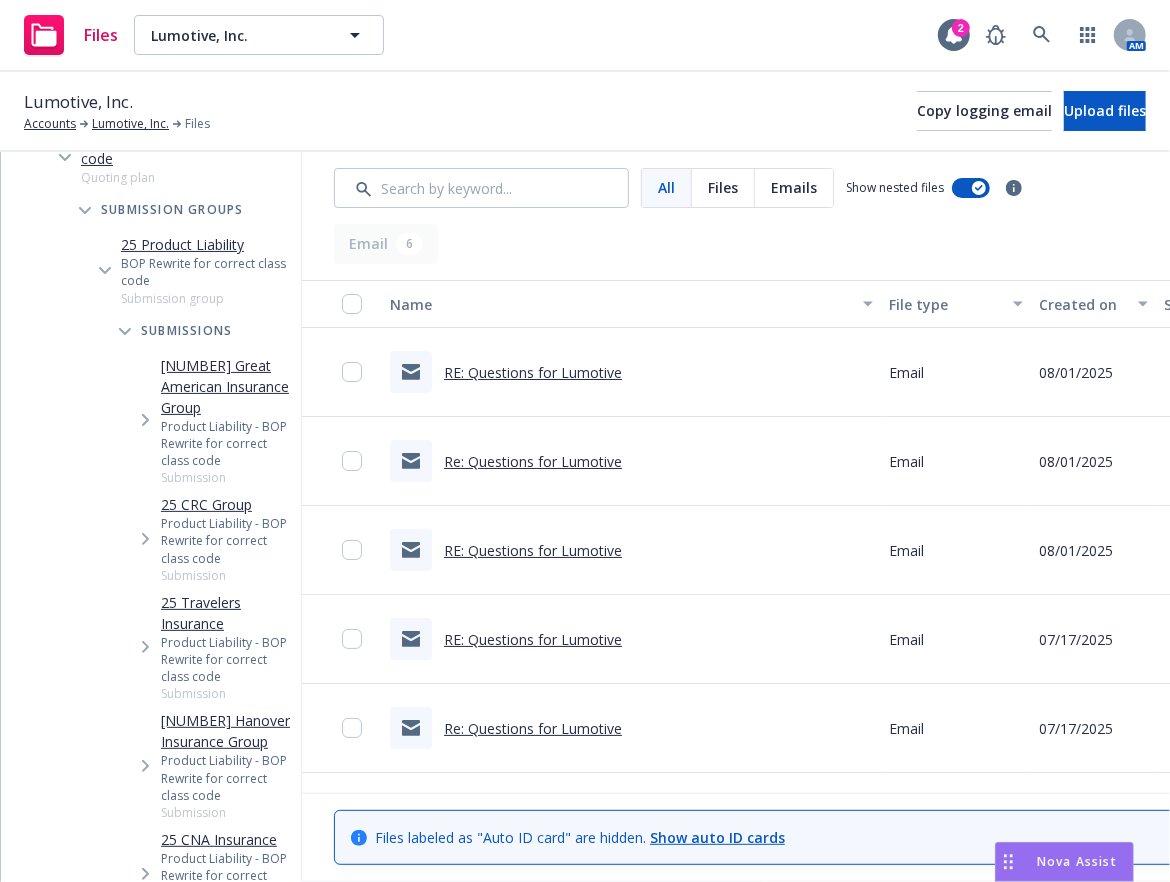 click on "Lumotive, Inc. Accounts Lumotive, Inc. Files Copy logging email Upload files" at bounding box center [585, 112] 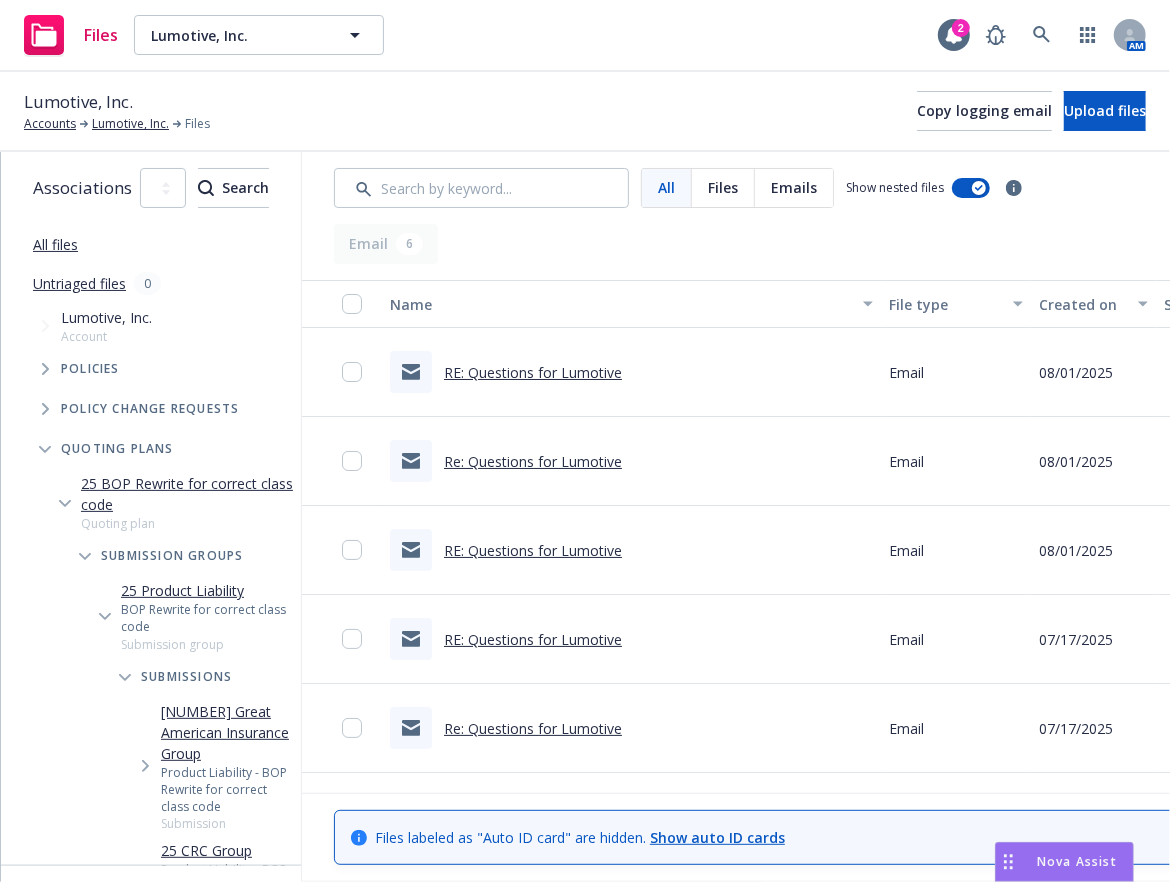 click 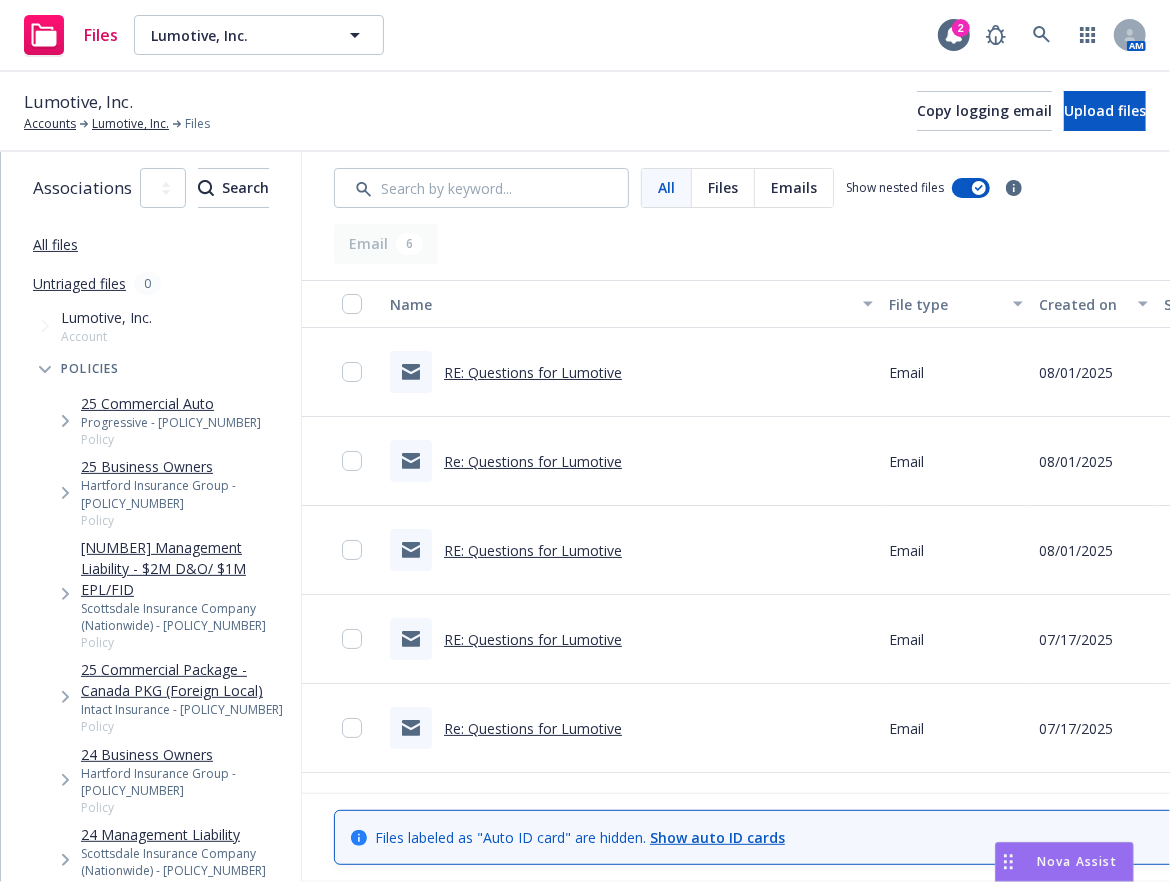 click on "25 Business Owners" at bounding box center [187, 466] 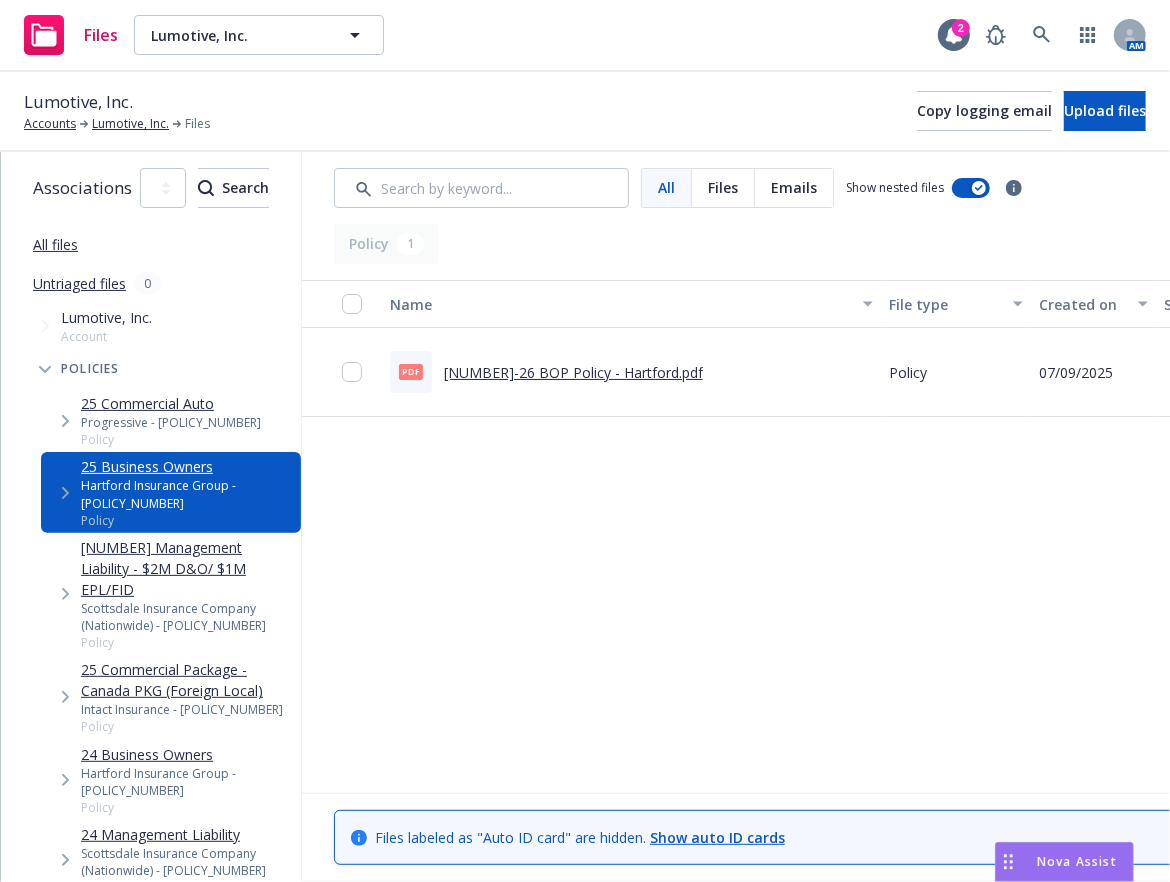 click on "25-26 BOP Policy - Hartford.pdf" at bounding box center (573, 372) 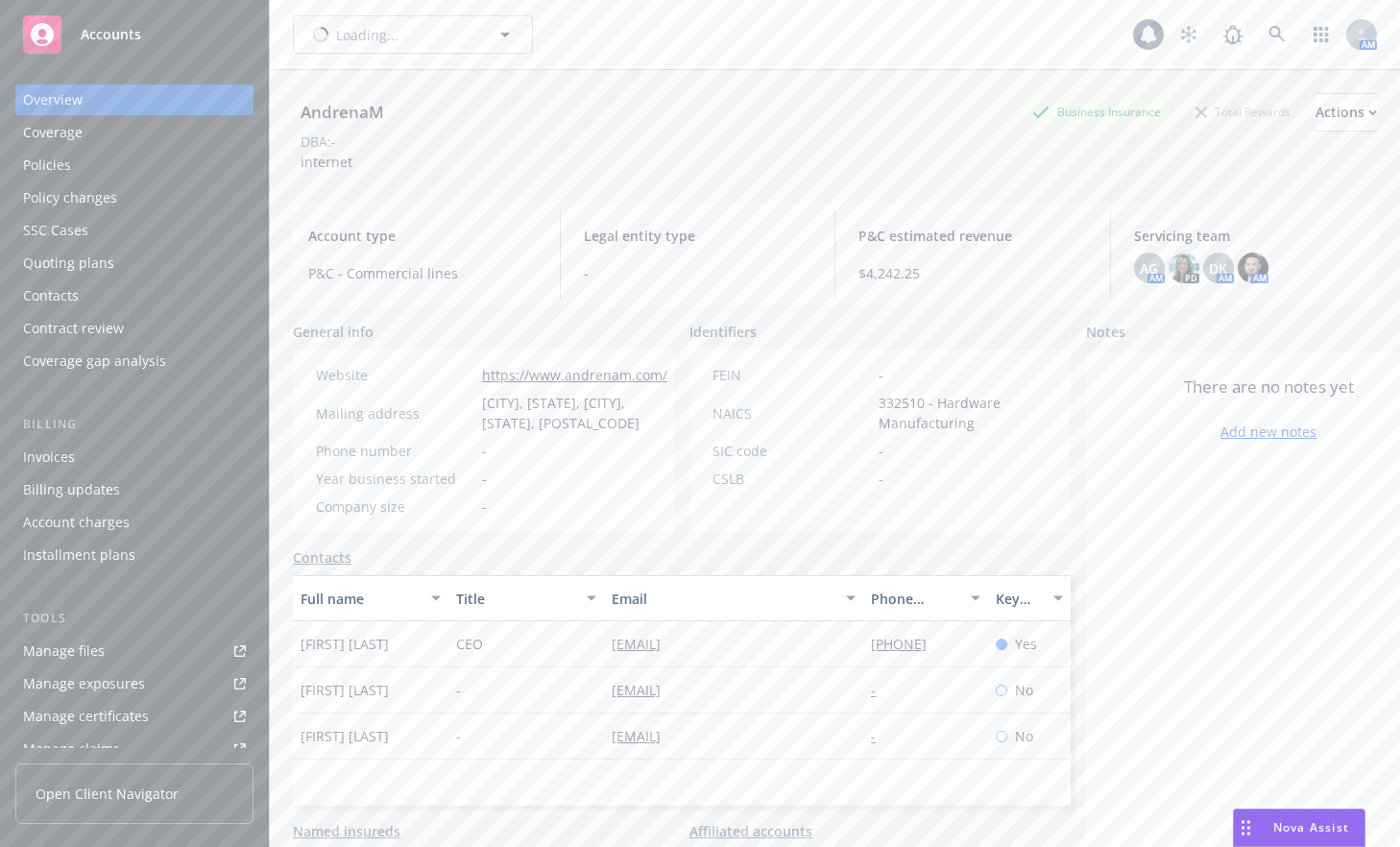 scroll, scrollTop: 0, scrollLeft: 0, axis: both 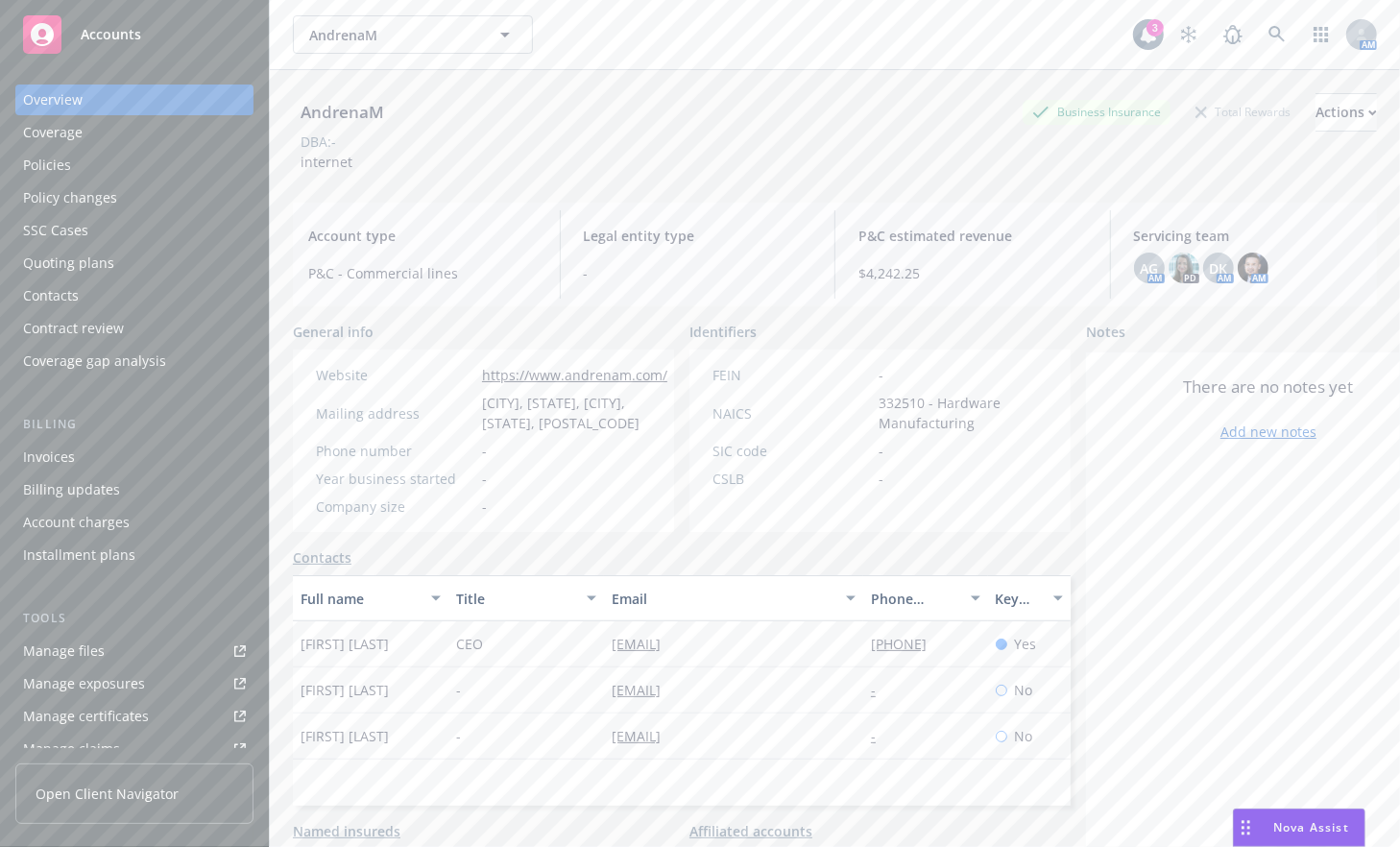 click on "Policies" at bounding box center [134, 165] 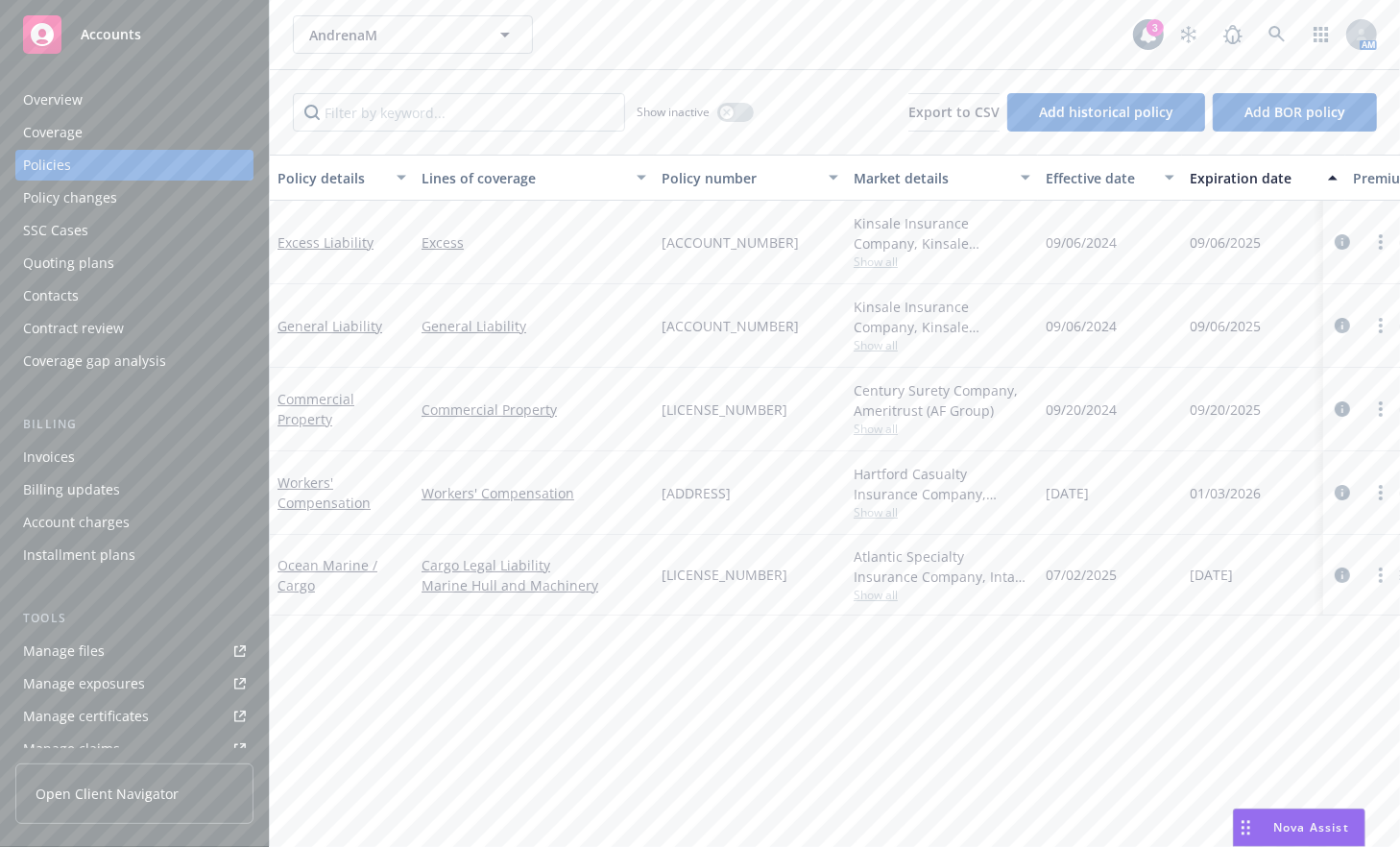 click on "[FIRST] [LAST]" at bounding box center [712, 35] 